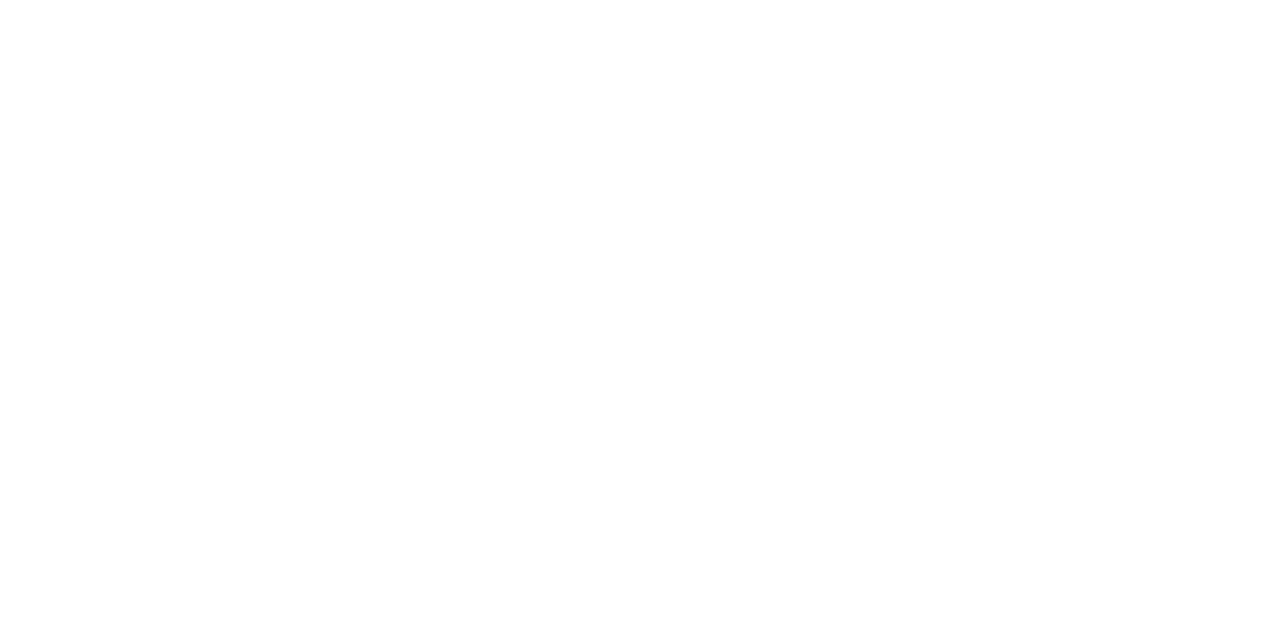 scroll, scrollTop: 0, scrollLeft: 0, axis: both 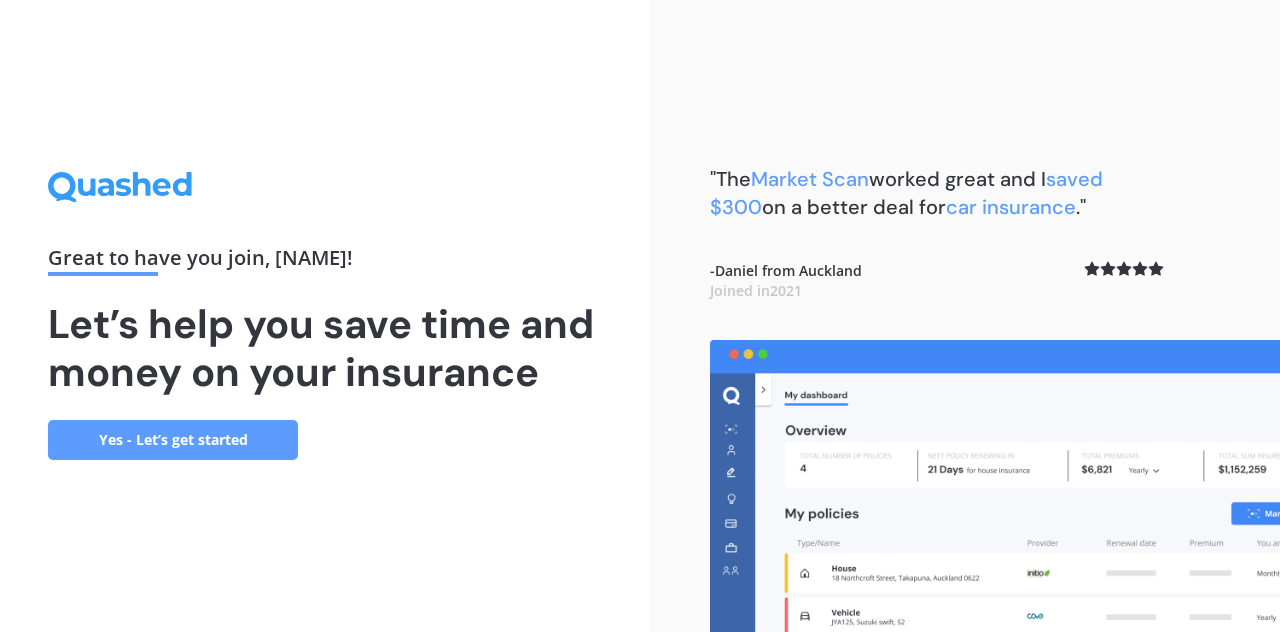 click on "Yes - Let’s get started" at bounding box center (173, 440) 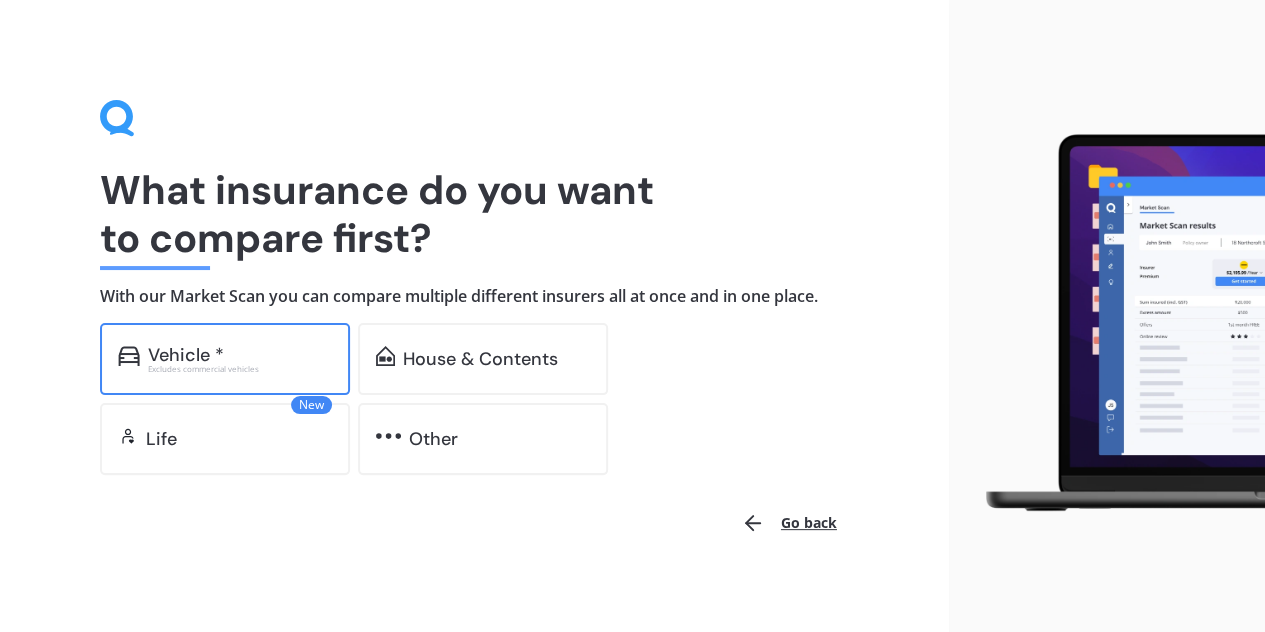 click on "Vehicle * Excludes commercial vehicles" at bounding box center [225, 359] 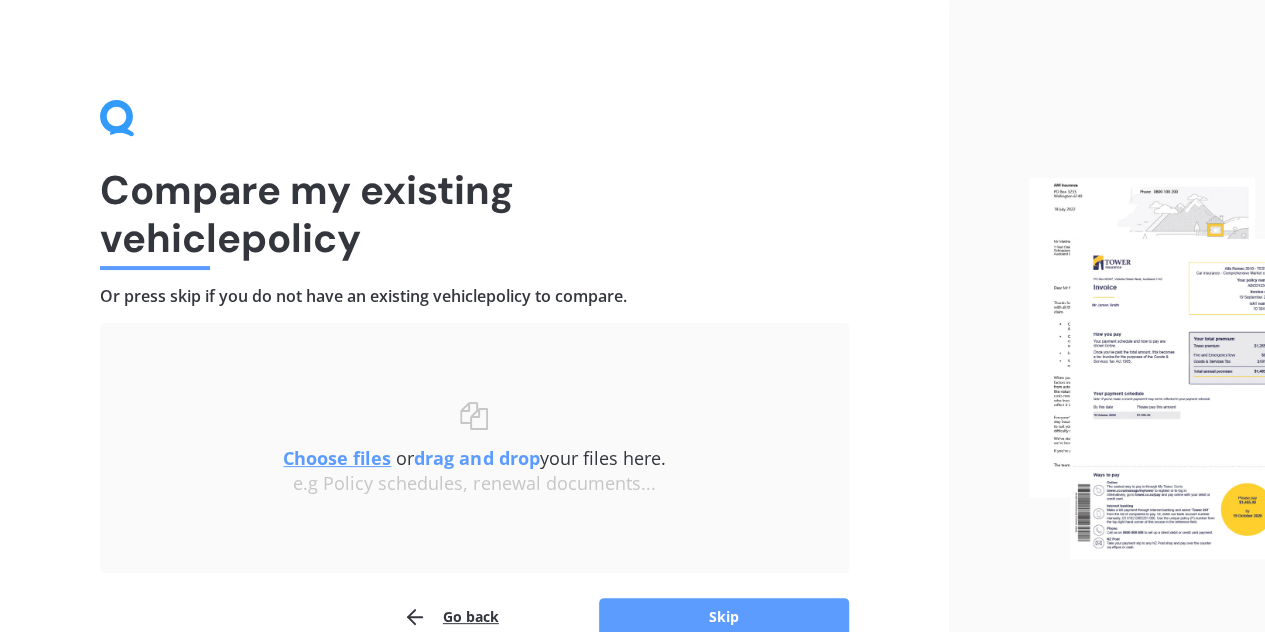 scroll, scrollTop: 104, scrollLeft: 0, axis: vertical 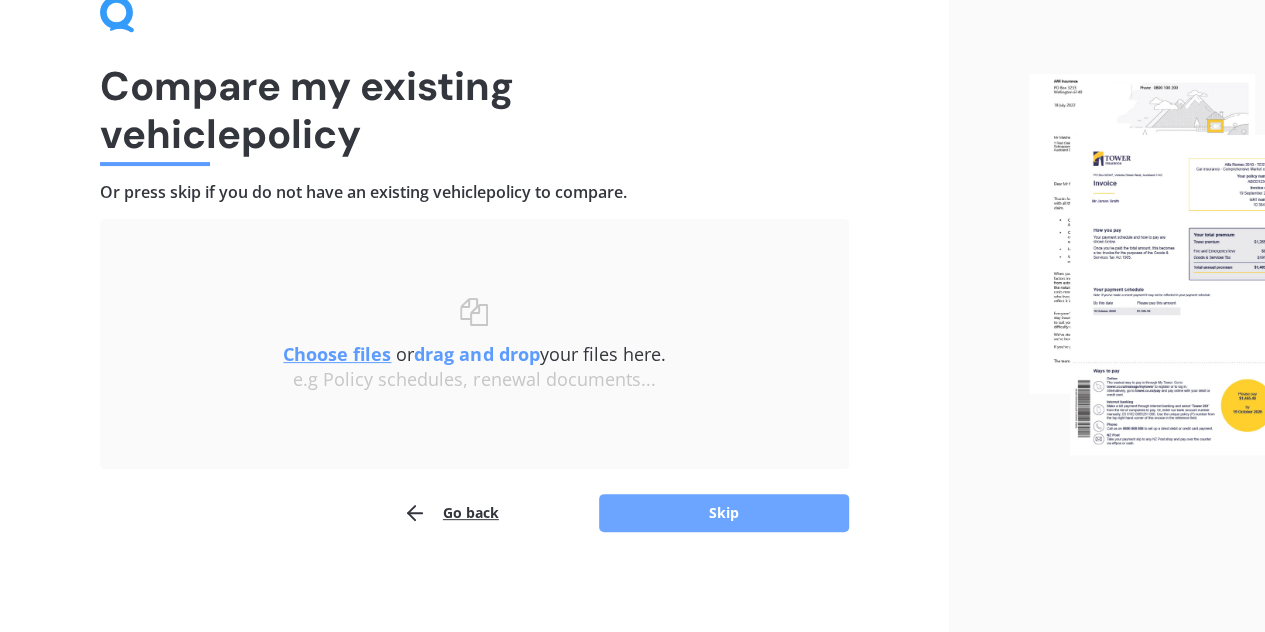 click on "Skip" at bounding box center (724, 513) 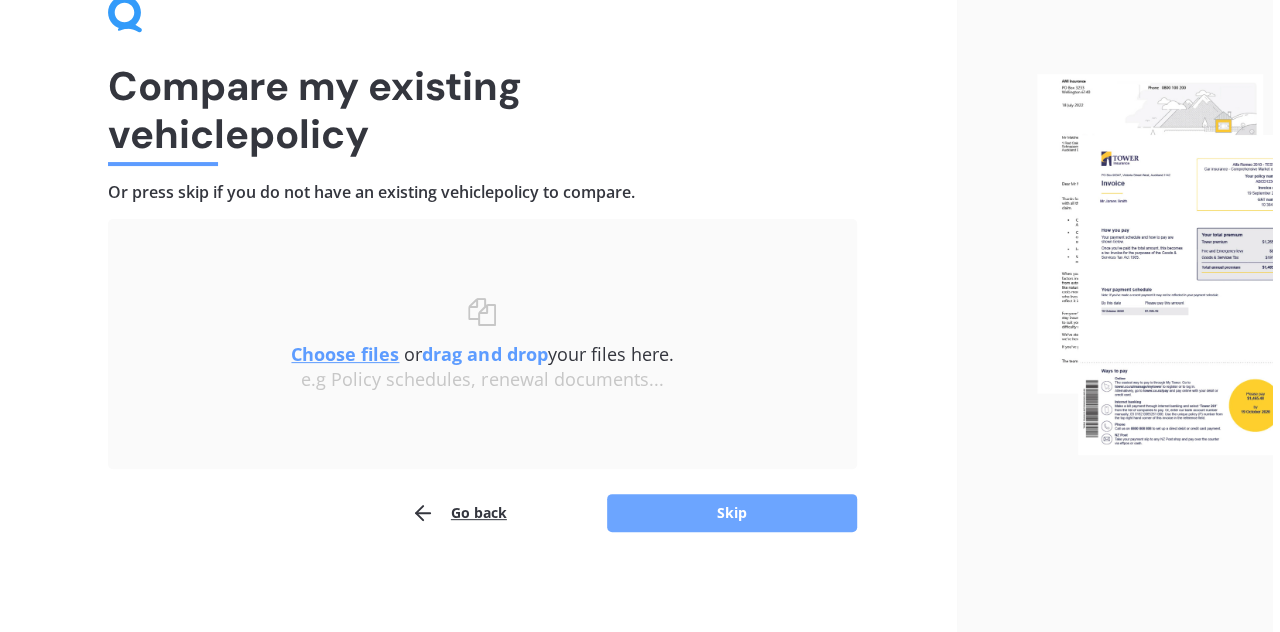 scroll, scrollTop: 0, scrollLeft: 0, axis: both 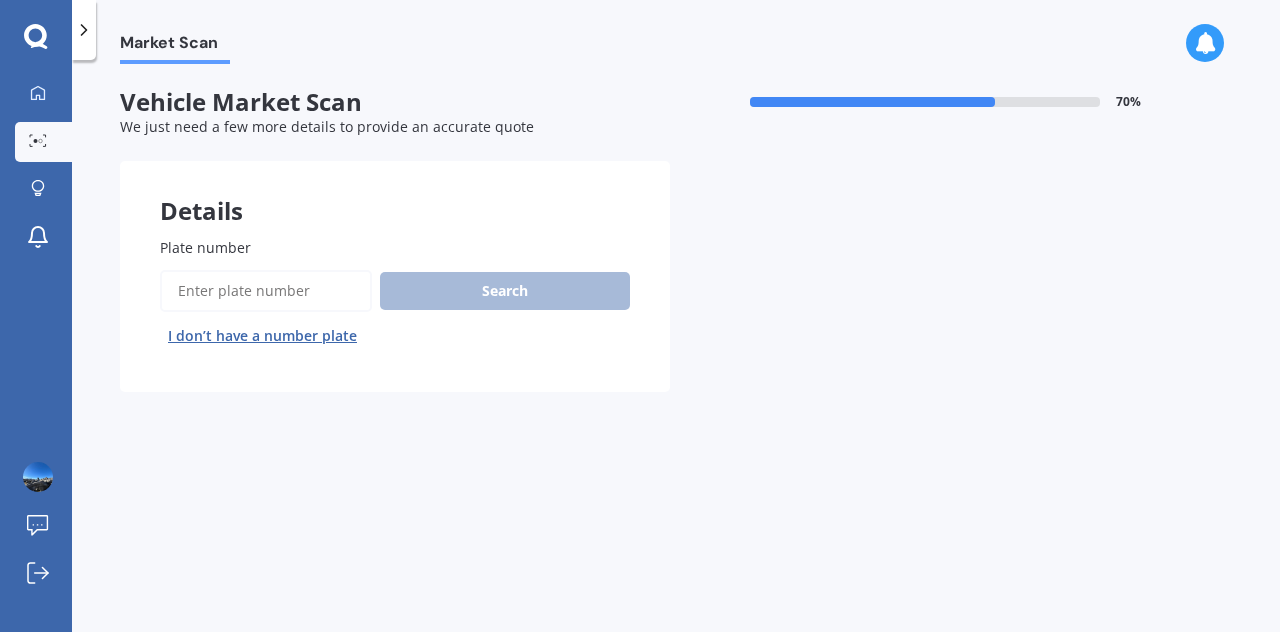 click on "I don’t have a number plate" at bounding box center [262, 336] 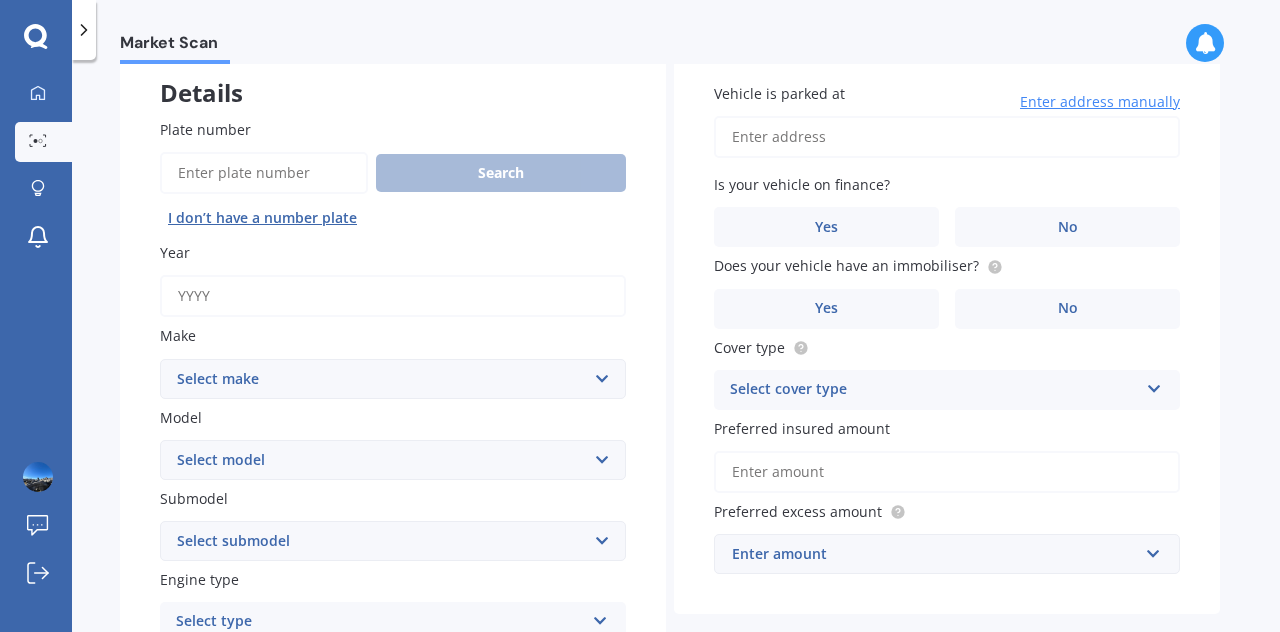 scroll, scrollTop: 157, scrollLeft: 0, axis: vertical 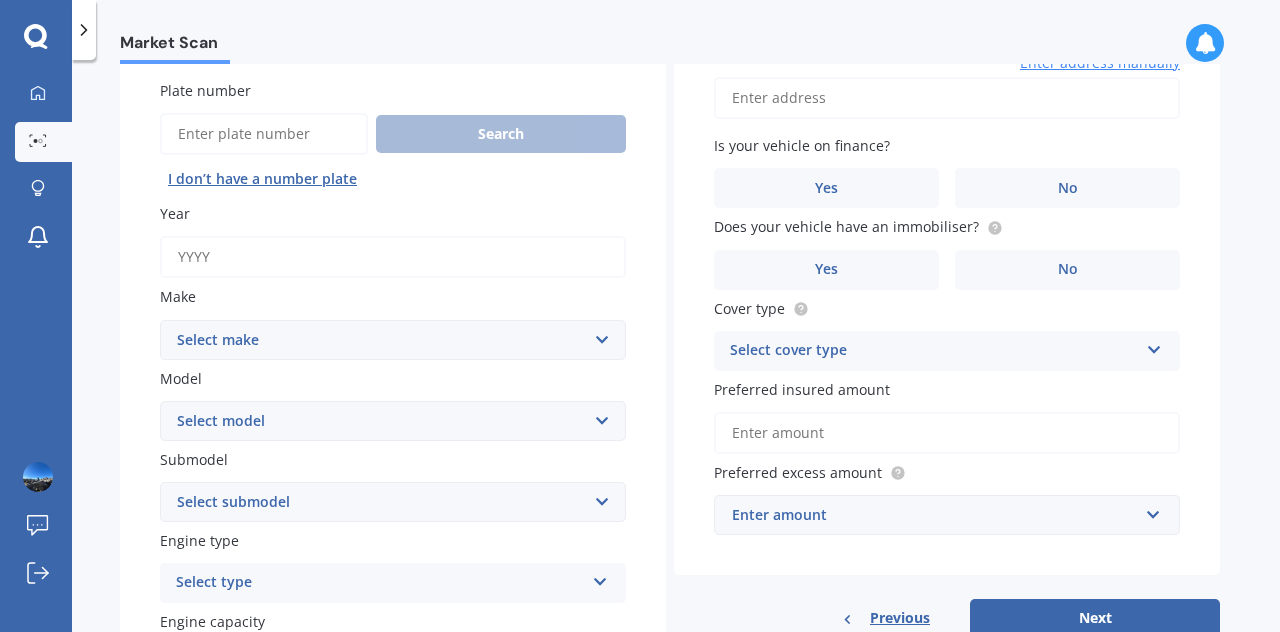 click on "Select make AC ALFA ROMEO ASTON MARTIN AUDI AUSTIN BEDFORD Bentley BMW BYD CADILLAC CAN-AM CHERY CHEVROLET CHRYSLER Citroen CRUISEAIR CUPRA DAEWOO DAIHATSU DAIMLER DAMON DIAHATSU DODGE EXOCET FACTORY FIVE FERRARI FIAT Fiord FLEETWOOD FORD FOTON FRASER GEELY GENESIS GEORGIE BOY GMC GREAT WALL GWM HAVAL HILLMAN HINO HOLDEN HOLIDAY RAMBLER HONDA HUMMER HYUNDAI INFINITI ISUZU IVECO JAC JAECOO JAGUAR JEEP KGM KIA LADA LAMBORGHINI LANCIA LANDROVER LDV LEXUS LINCOLN LOTUS LUNAR M.G M.G. MAHINDRA MASERATI MAZDA MCLAREN MERCEDES AMG Mercedes Benz MERCEDES-AMG MERCURY MINI MITSUBISHI MORGAN MORRIS NEWMAR NISSAN OMODA OPEL OXFORD PEUGEOT Plymouth Polestar PONTIAC PORSCHE PROTON RAM Range Rover Rayne RENAULT ROLLS ROYCE ROVER SAAB SATURN SEAT SHELBY SKODA SMART SSANGYONG SUBARU SUZUKI TATA TESLA TIFFIN Toyota TRIUMPH TVR Vauxhall VOLKSWAGEN VOLVO WESTFIELD WINNEBAGO ZX" at bounding box center [393, 340] 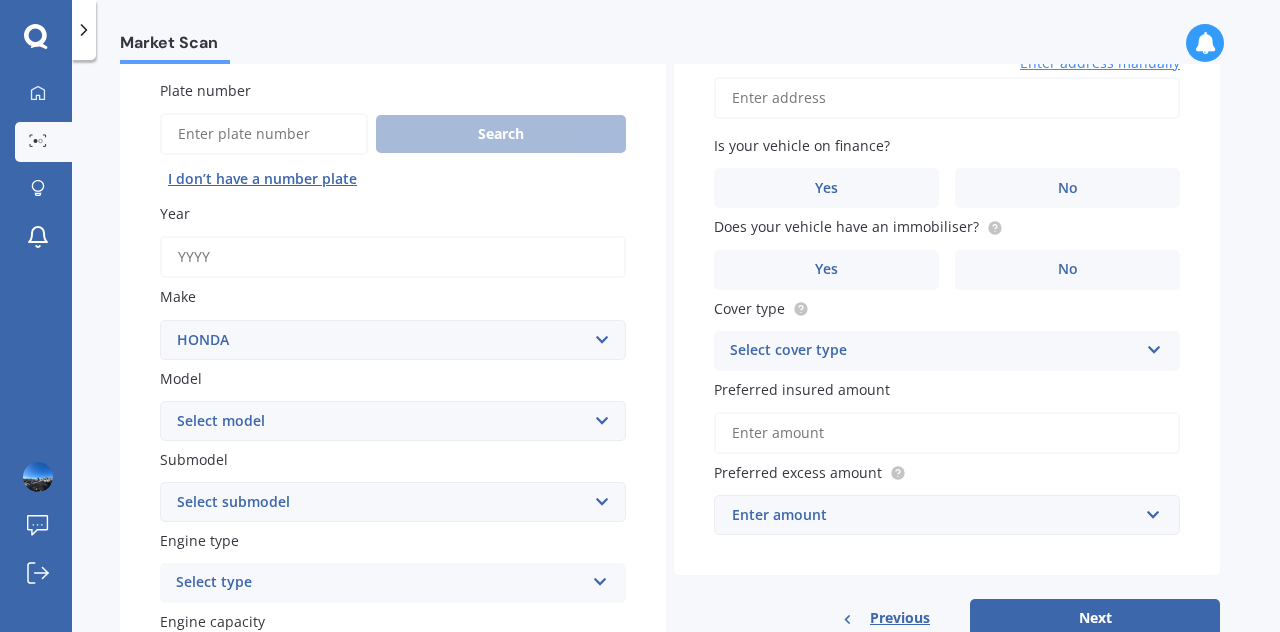click on "Select make AC ALFA ROMEO ASTON MARTIN AUDI AUSTIN BEDFORD Bentley BMW BYD CADILLAC CAN-AM CHERY CHEVROLET CHRYSLER Citroen CRUISEAIR CUPRA DAEWOO DAIHATSU DAIMLER DAMON DIAHATSU DODGE EXOCET FACTORY FIVE FERRARI FIAT Fiord FLEETWOOD FORD FOTON FRASER GEELY GENESIS GEORGIE BOY GMC GREAT WALL GWM HAVAL HILLMAN HINO HOLDEN HOLIDAY RAMBLER HONDA HUMMER HYUNDAI INFINITI ISUZU IVECO JAC JAECOO JAGUAR JEEP KGM KIA LADA LAMBORGHINI LANCIA LANDROVER LDV LEXUS LINCOLN LOTUS LUNAR M.G M.G. MAHINDRA MASERATI MAZDA MCLAREN MERCEDES AMG Mercedes Benz MERCEDES-AMG MERCURY MINI MITSUBISHI MORGAN MORRIS NEWMAR NISSAN OMODA OPEL OXFORD PEUGEOT Plymouth Polestar PONTIAC PORSCHE PROTON RAM Range Rover Rayne RENAULT ROLLS ROYCE ROVER SAAB SATURN SEAT SHELBY SKODA SMART SSANGYONG SUBARU SUZUKI TATA TESLA TIFFIN Toyota TRIUMPH TVR Vauxhall VOLKSWAGEN VOLVO WESTFIELD WINNEBAGO ZX" at bounding box center (393, 340) 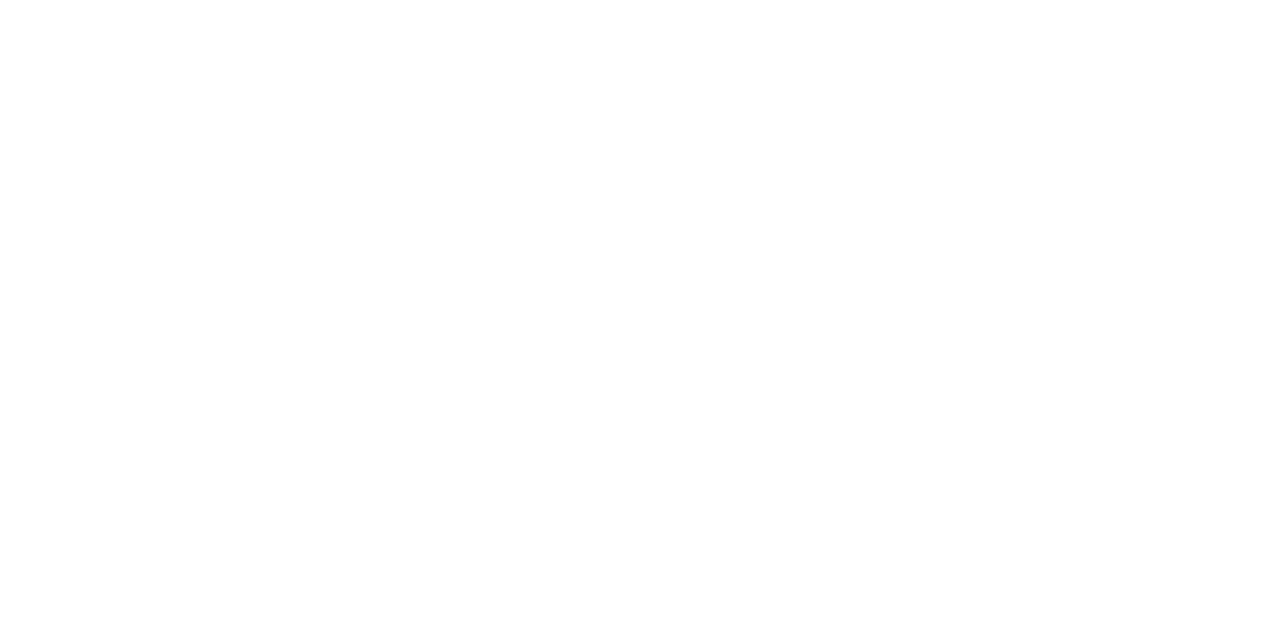 scroll, scrollTop: 0, scrollLeft: 0, axis: both 